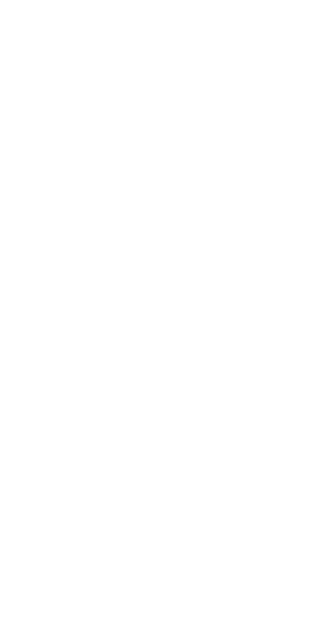scroll, scrollTop: 0, scrollLeft: 0, axis: both 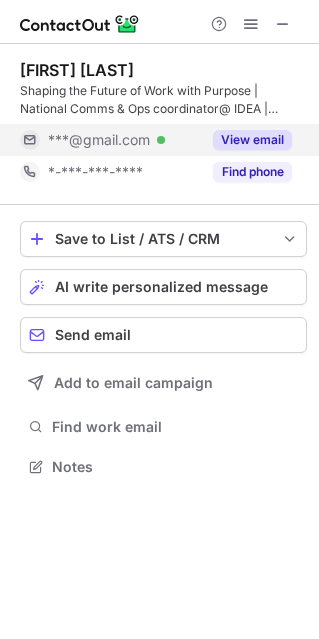 click on "View email" at bounding box center (252, 140) 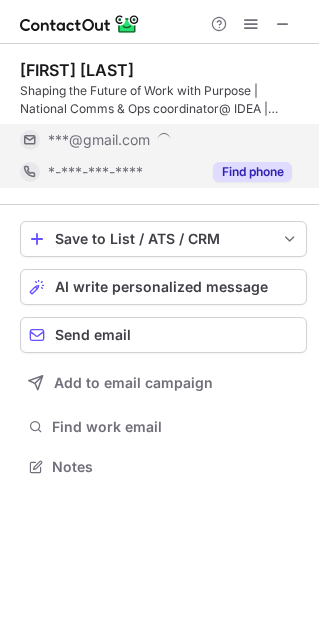click on "Find phone" at bounding box center [252, 172] 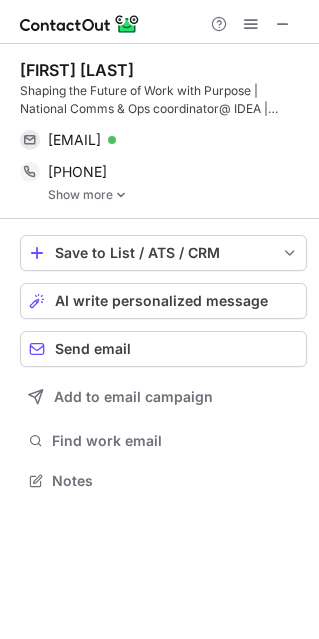 scroll, scrollTop: 9, scrollLeft: 10, axis: both 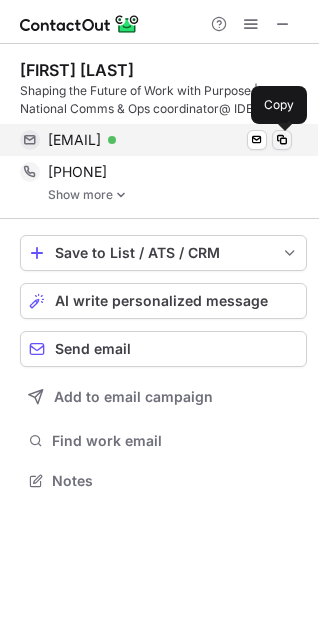 click at bounding box center [282, 140] 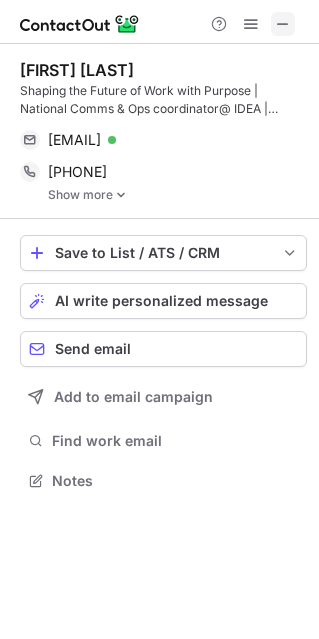 click at bounding box center (283, 24) 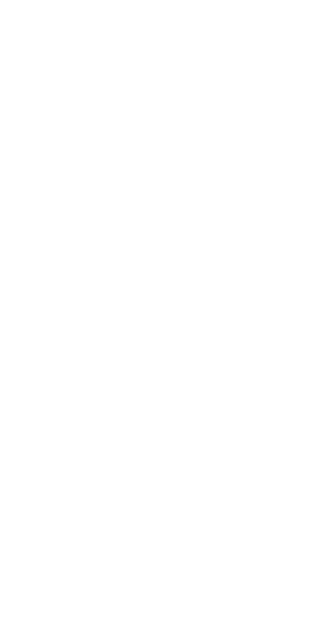 scroll, scrollTop: 0, scrollLeft: 0, axis: both 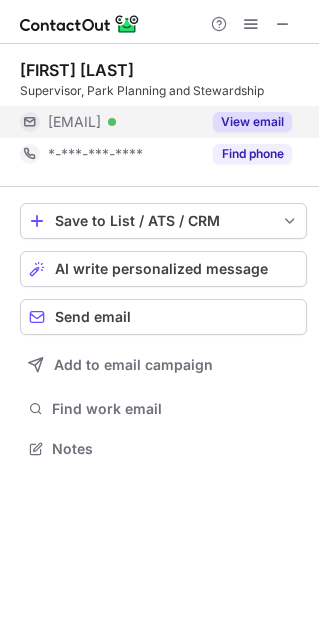click on "View email" at bounding box center (252, 122) 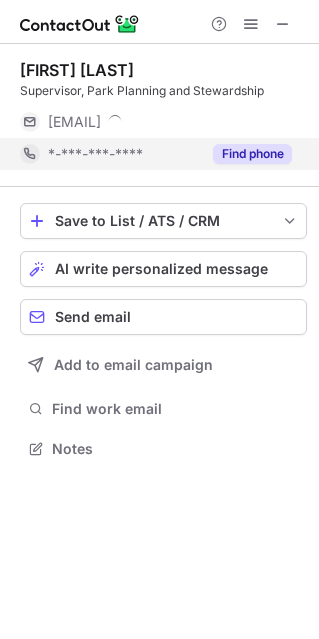 click on "Find phone" at bounding box center (252, 154) 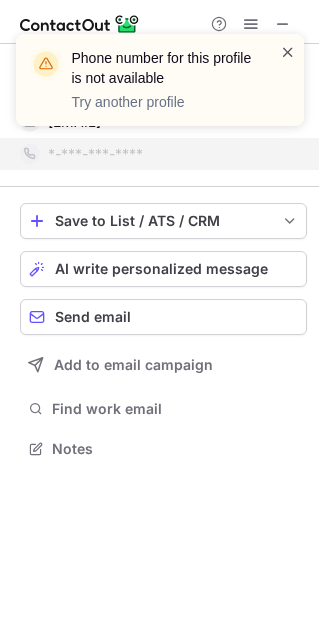 click at bounding box center (288, 52) 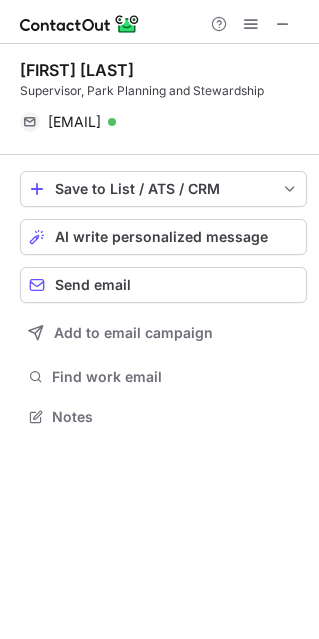 scroll, scrollTop: 402, scrollLeft: 319, axis: both 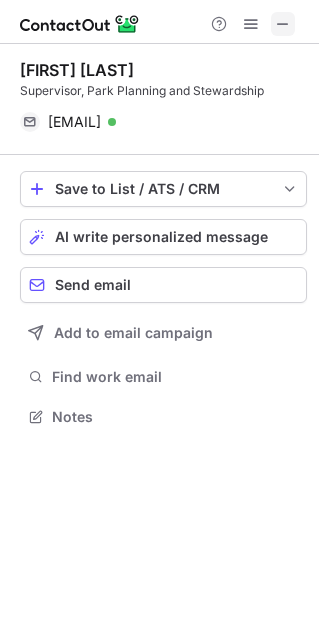 click at bounding box center (283, 24) 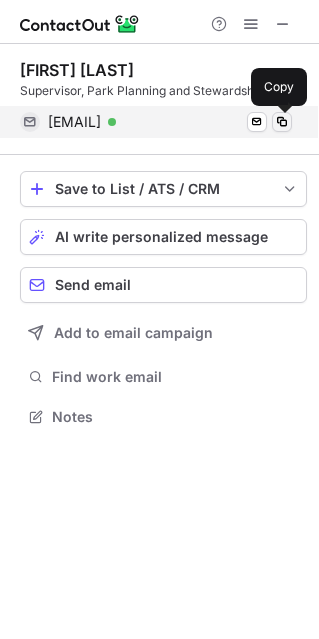 click at bounding box center (282, 122) 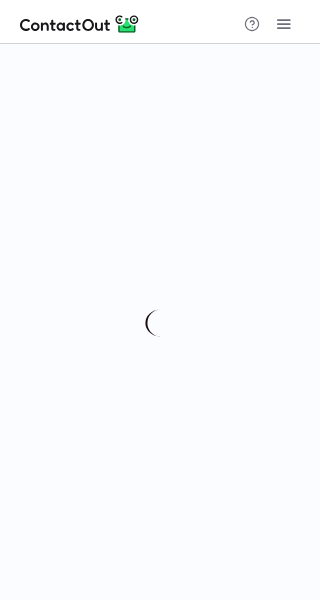 scroll, scrollTop: 0, scrollLeft: 0, axis: both 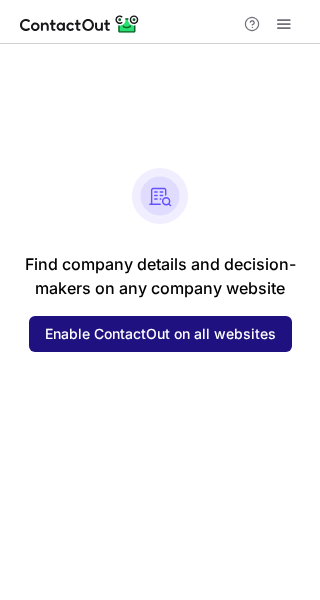 click on "Enable ContactOut on all websites" at bounding box center [160, 334] 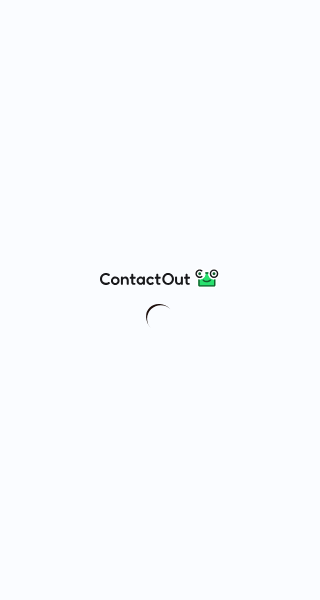 scroll, scrollTop: 0, scrollLeft: 0, axis: both 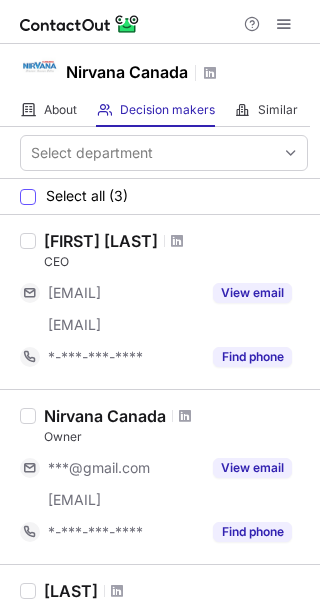 click on "Select all (3)" at bounding box center (87, 196) 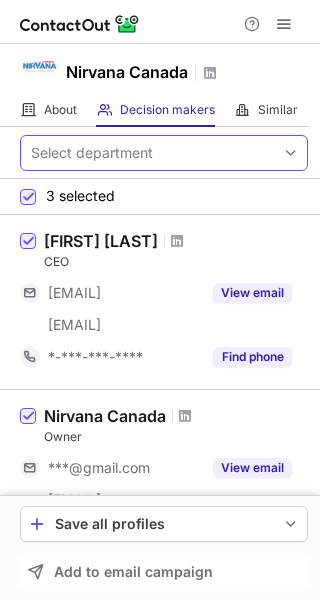 click on "Select department" at bounding box center (164, 153) 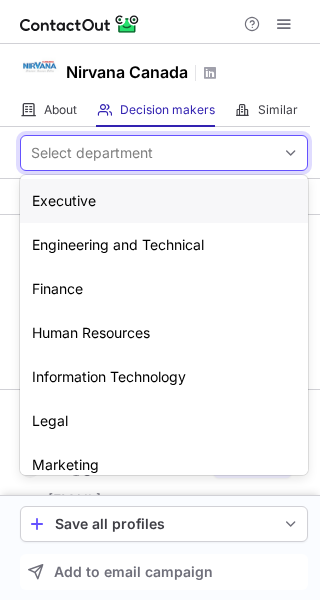 paste on "*****" 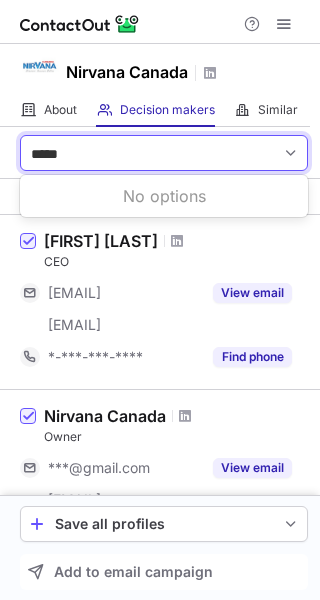 type on "*****" 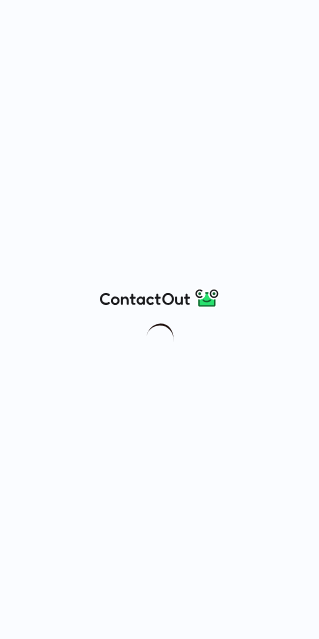 scroll, scrollTop: 0, scrollLeft: 0, axis: both 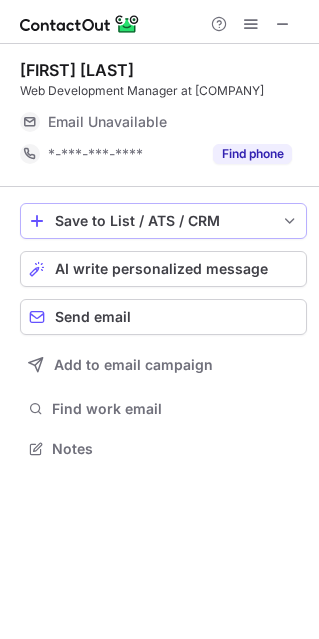 click on "Find phone" at bounding box center [252, 154] 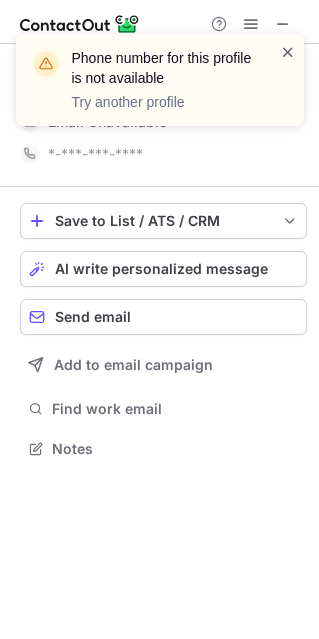 click on "Phone number for this profile is not available Try another profile" at bounding box center (160, 80) 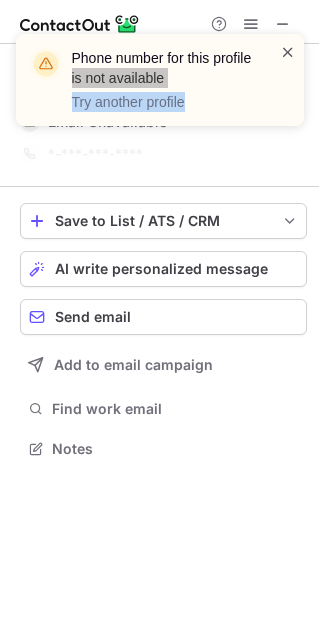 click at bounding box center (288, 52) 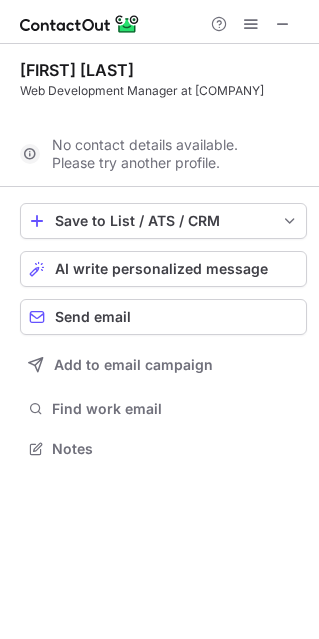 scroll, scrollTop: 402, scrollLeft: 319, axis: both 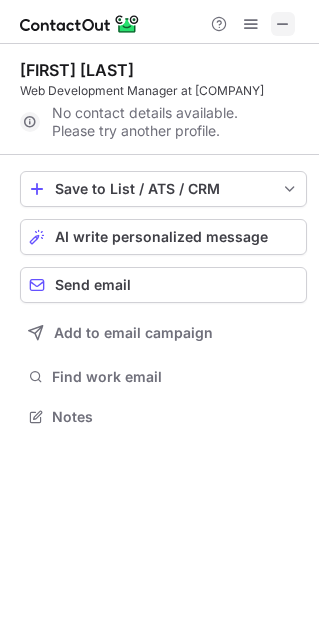 click at bounding box center (283, 24) 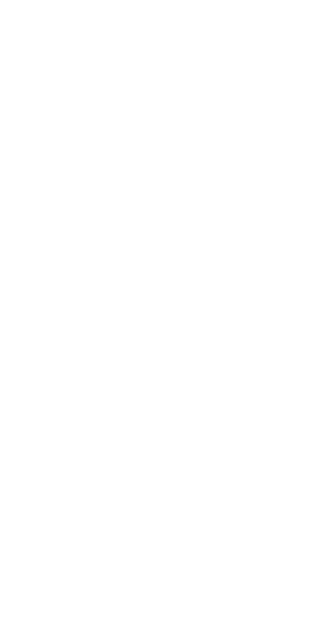 scroll, scrollTop: 0, scrollLeft: 0, axis: both 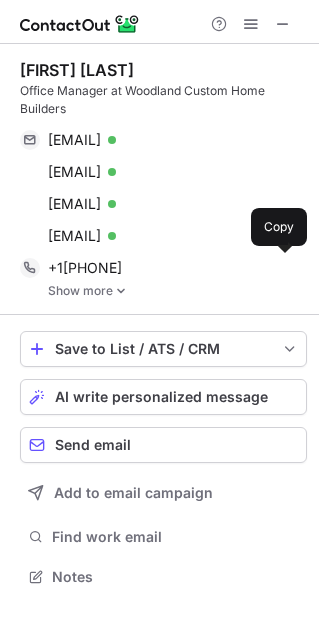 click on "Show more" at bounding box center (177, 291) 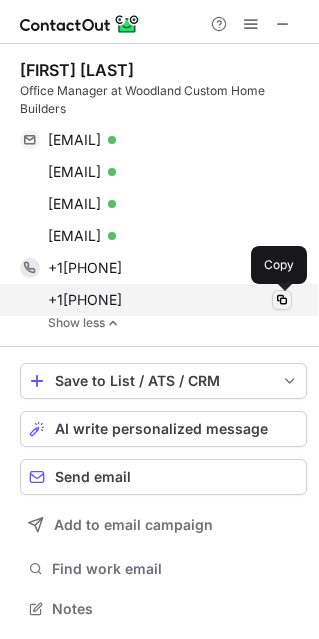 click at bounding box center (282, 300) 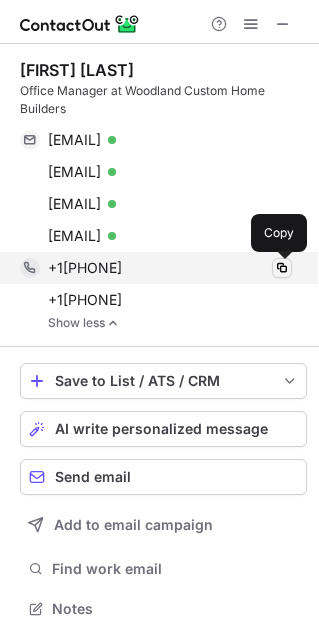 click at bounding box center [282, 268] 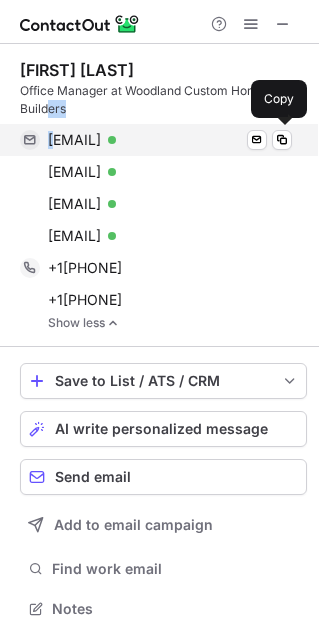 drag, startPoint x: 50, startPoint y: 117, endPoint x: 59, endPoint y: 141, distance: 25.632011 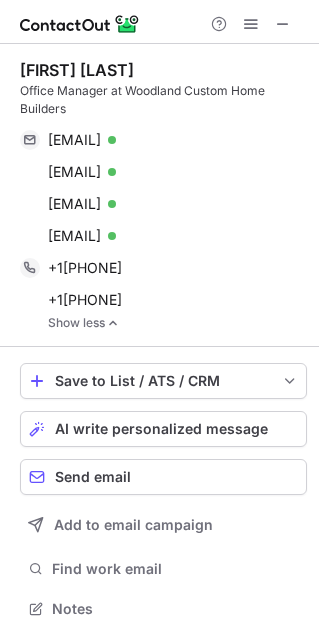 click on "[FIRST] [LAST]" at bounding box center [163, 70] 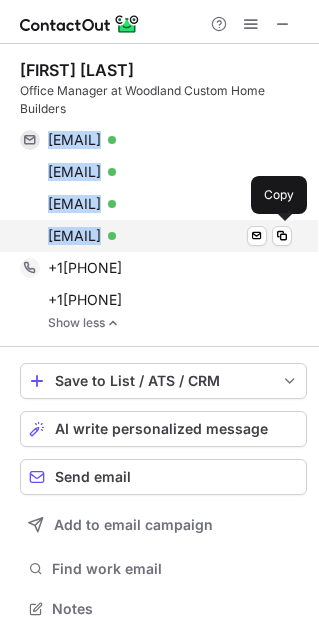 drag, startPoint x: 15, startPoint y: 135, endPoint x: 192, endPoint y: 251, distance: 211.62466 